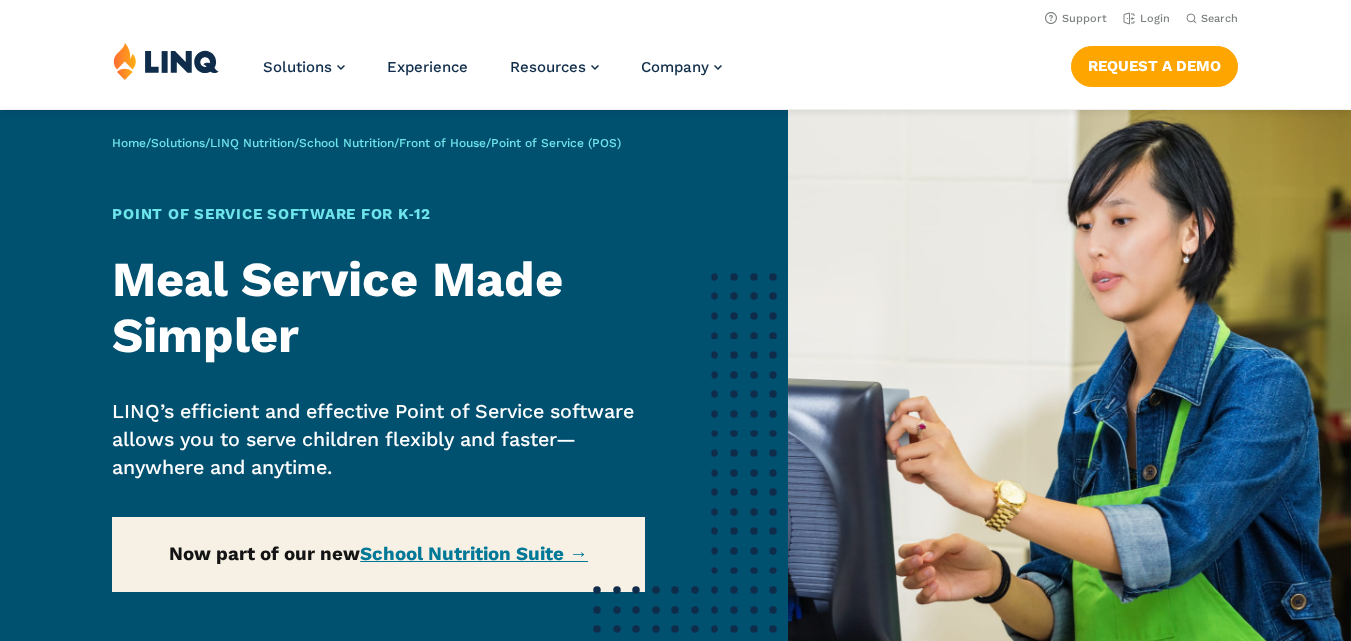 scroll, scrollTop: 0, scrollLeft: 0, axis: both 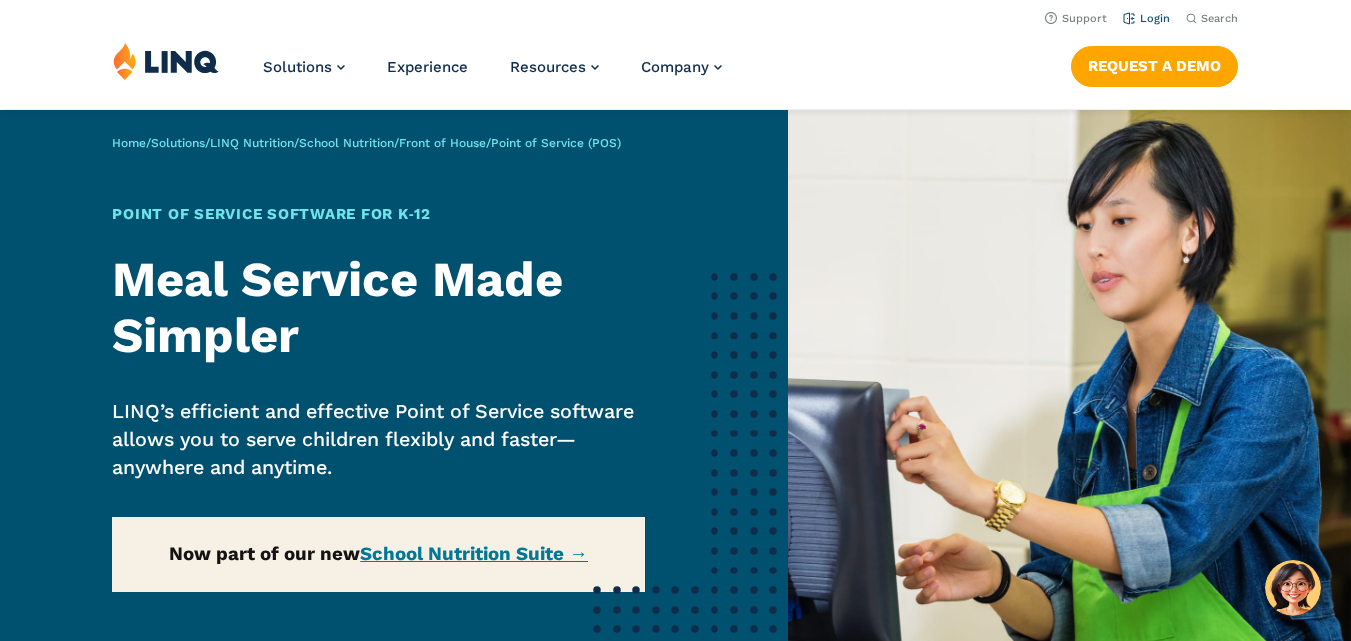 click on "Login" at bounding box center (1146, 18) 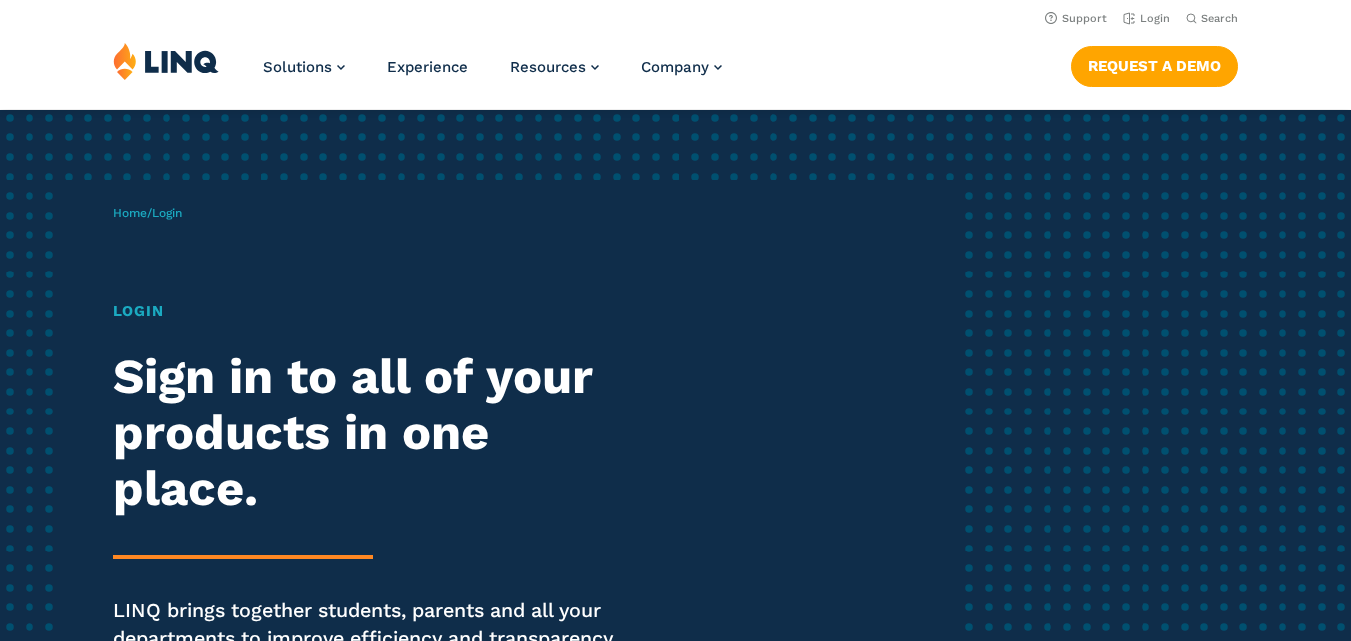 scroll, scrollTop: 0, scrollLeft: 0, axis: both 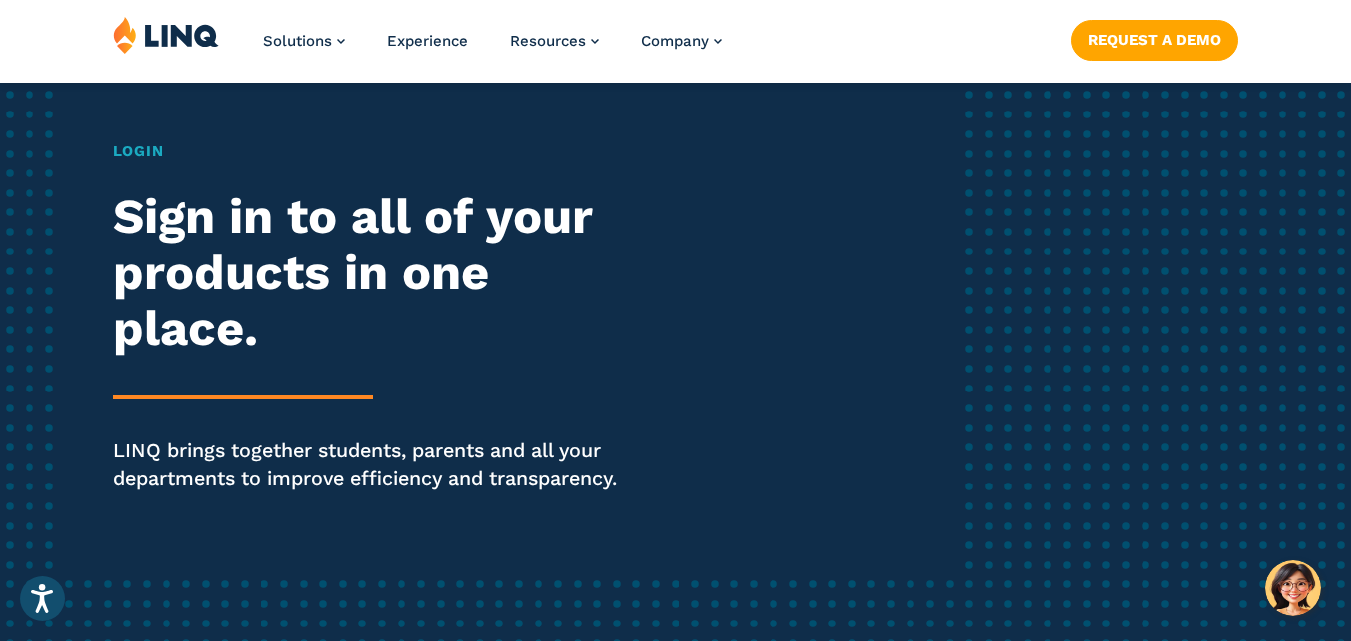click on "Login
Sign in to all of your products in one place.
LINQ brings together students, parents and all your departments to improve efficiency and transparency." at bounding box center (373, 344) 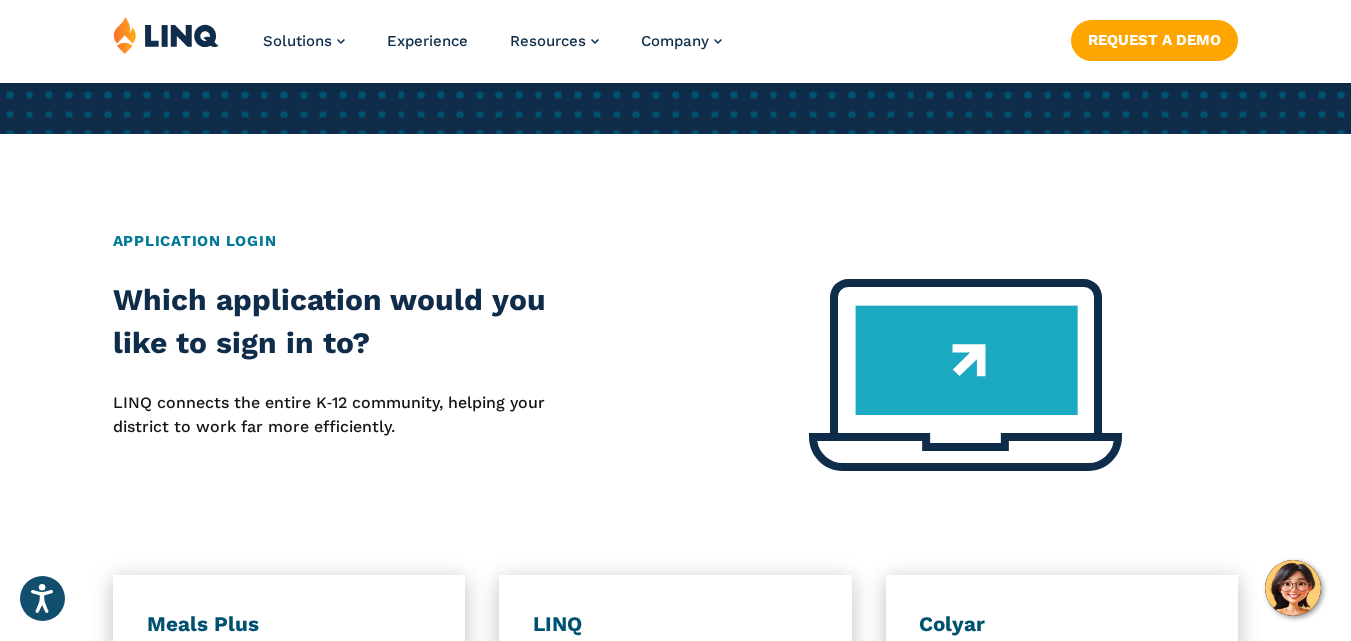 scroll, scrollTop: 760, scrollLeft: 0, axis: vertical 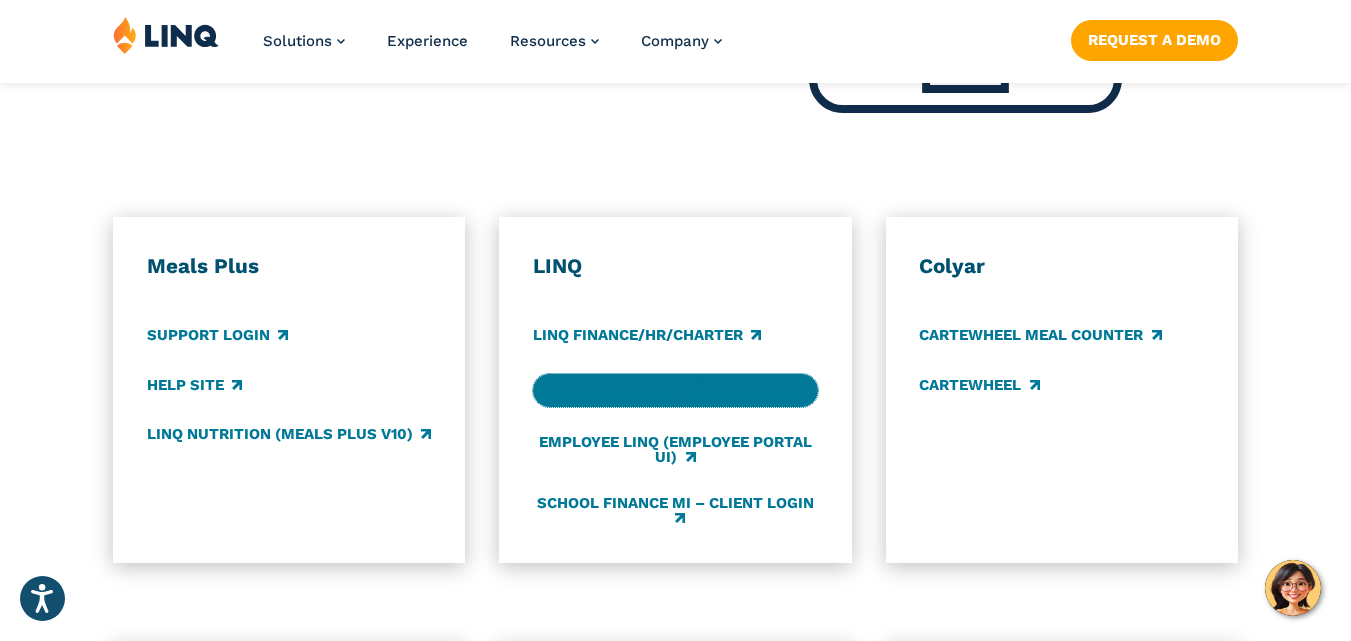 click on "LINQ
LINQ Finance/HR/Charter
LINQ Accounting (school level)
Employee LINQ (Employee Portal UI)
School Finance MI – Client Login" at bounding box center [675, 390] 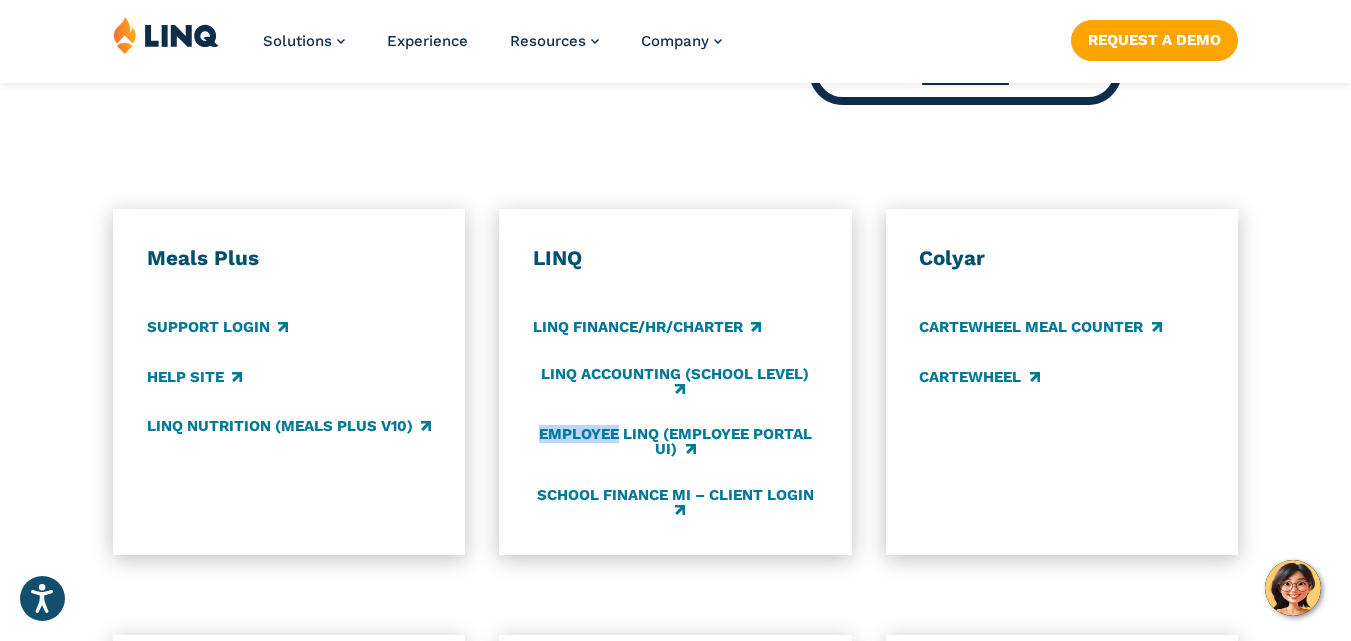click on "LINQ
LINQ Finance/HR/Charter
LINQ Accounting (school level)
Employee LINQ (Employee Portal UI)
School Finance MI – Client Login" at bounding box center [675, 382] 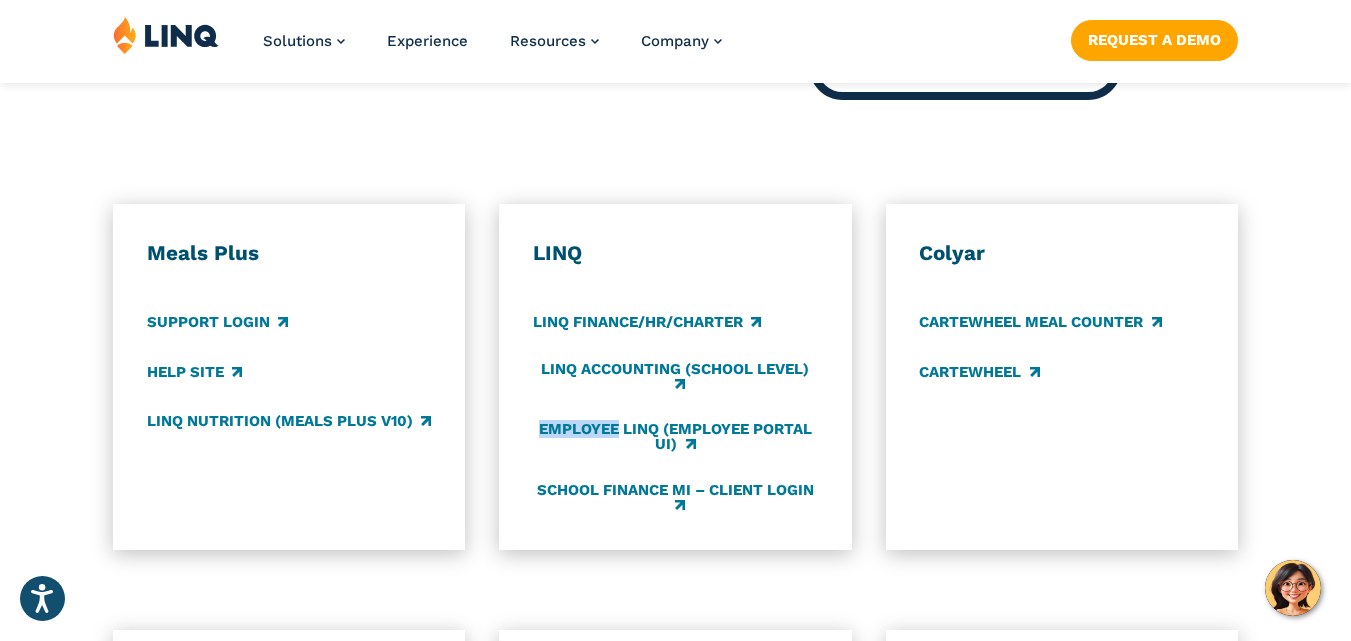 click on "LINQ
LINQ Finance/HR/Charter
LINQ Accounting (school level)
Employee LINQ (Employee Portal UI)
School Finance MI – Client Login" at bounding box center (675, 377) 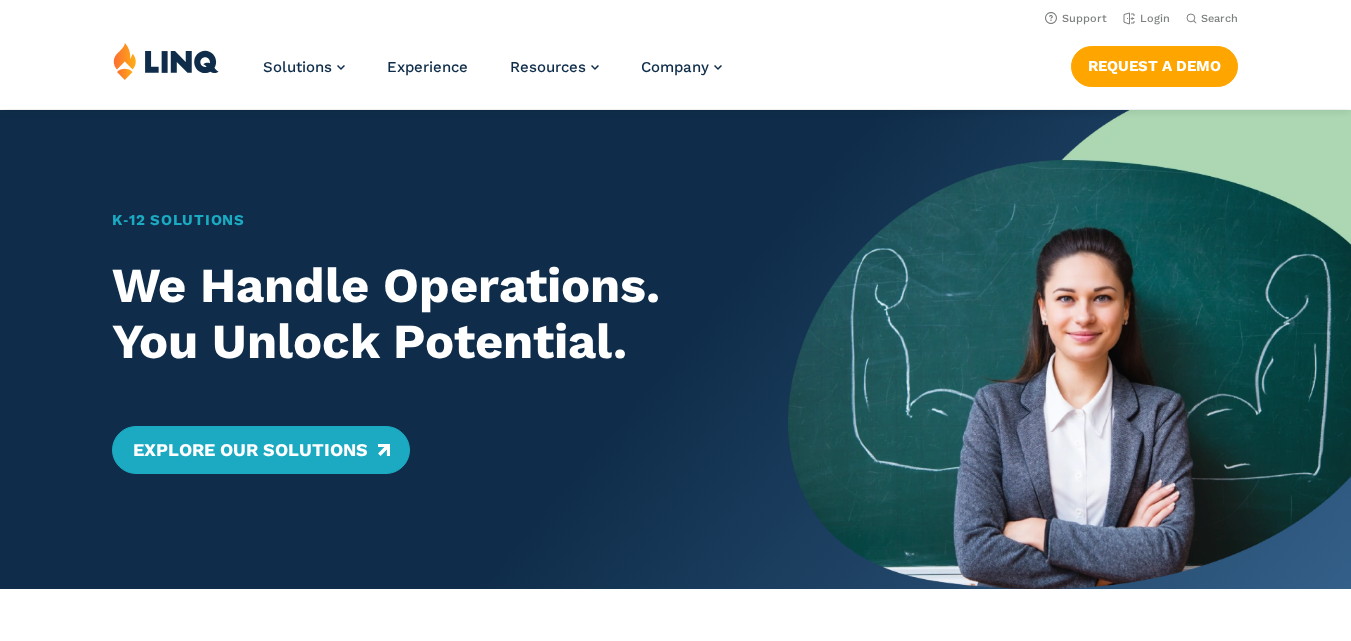 scroll, scrollTop: 0, scrollLeft: 0, axis: both 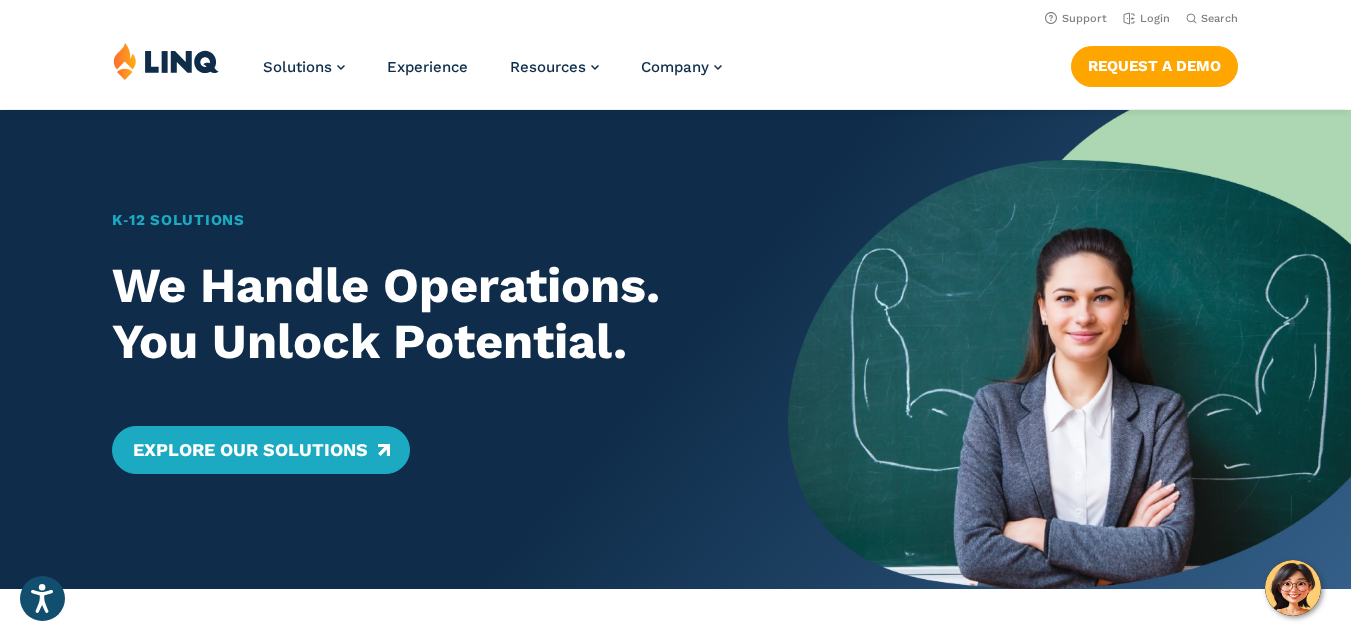 click on "Support
Login
Search
Search for:
Solutions
Nutrition Overview
NEW  School Nutrition Suite
School Nutrition
State Nutrition
State S-EBT Programs
Payments Overview
Education Resource Planning (ERP) Overview
Finance & Accounting
HR & Payroll
Purchasing
Warehouse Management (WHS)
Reporting & Compliance
Forms & Workflows Overview
Solutions for... Superintendents
Technology Directors
Finance & Business Operations Leaders
Human Resources Leaders
Nutrition Leaders
State Education Agencies
Experience
Resources Resource Library
Blog
Guide
Report
Video
Infographic
Case Study
Worksheet
Webinar
Toolkit
Other
Company Overview
Why LINQ?
Careers
Leadership
Events
News
Contact
Legal
Privacy Policy" at bounding box center (675, 54) 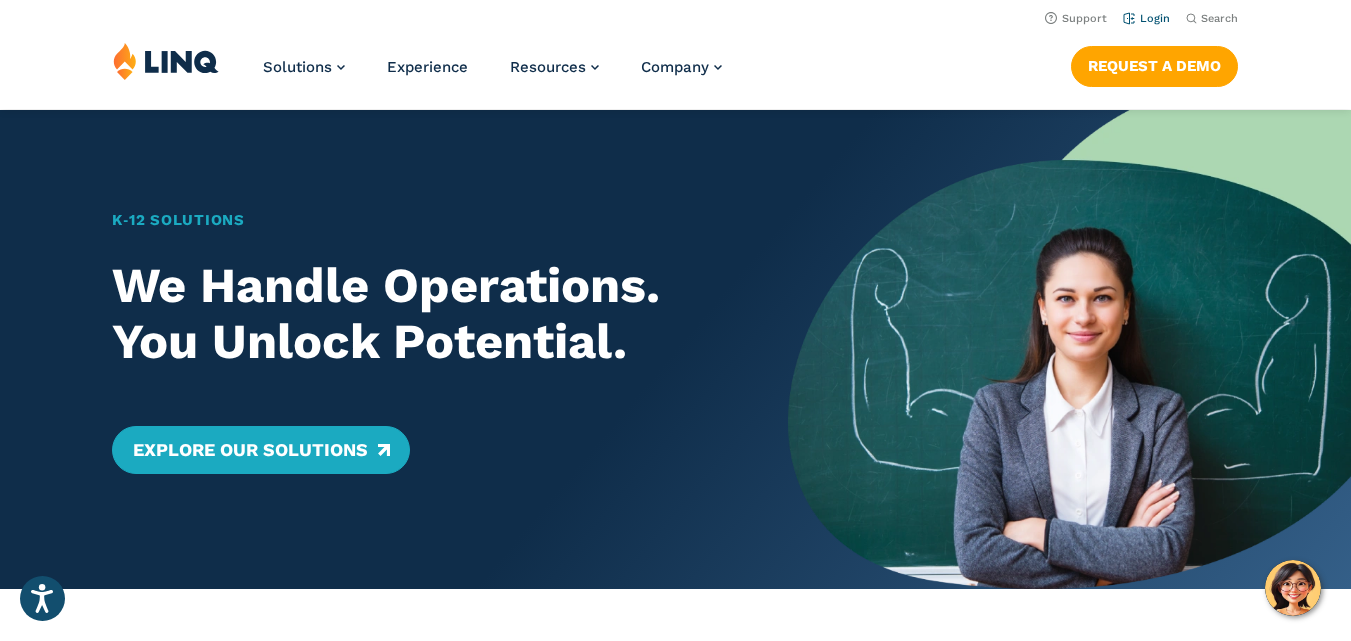 click on "Login" at bounding box center (1146, 18) 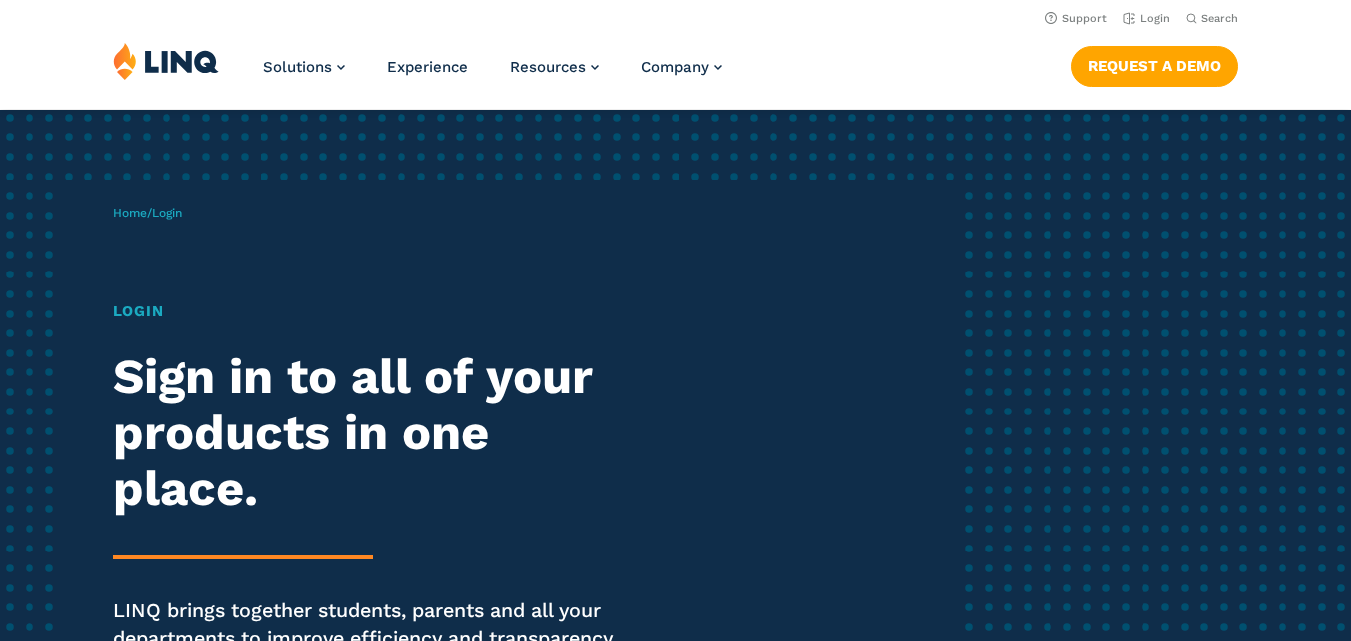 scroll, scrollTop: 0, scrollLeft: 0, axis: both 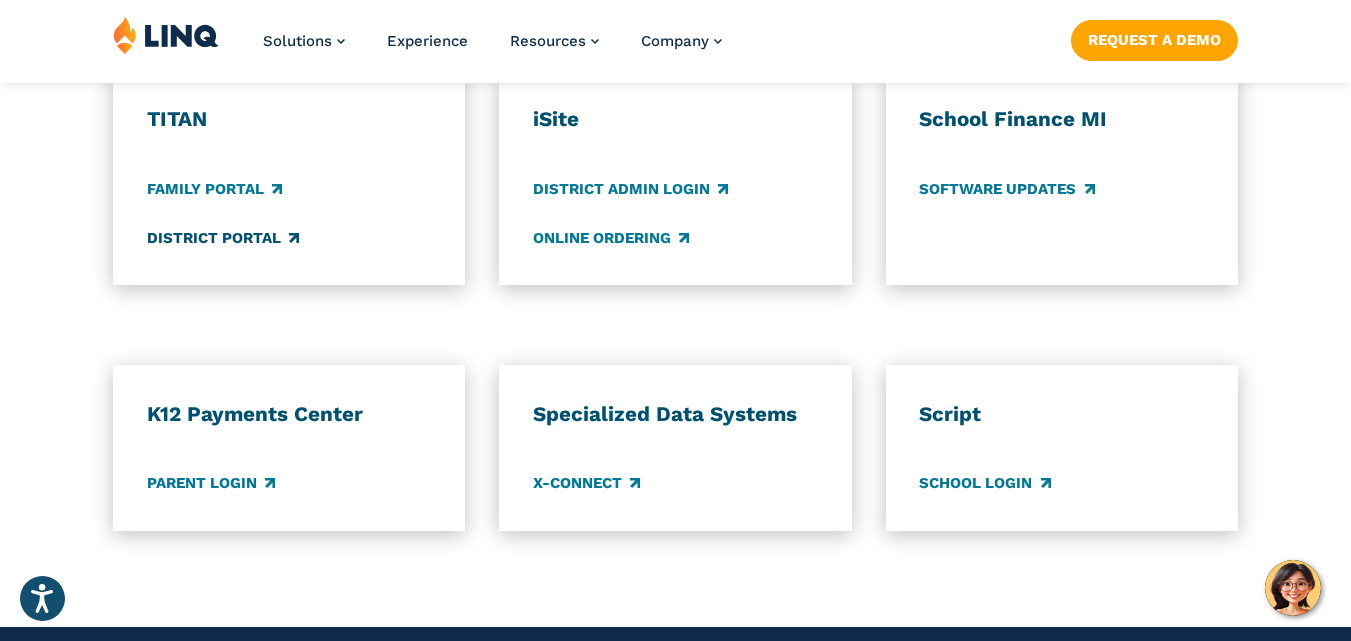 click on "District Portal" at bounding box center (223, 238) 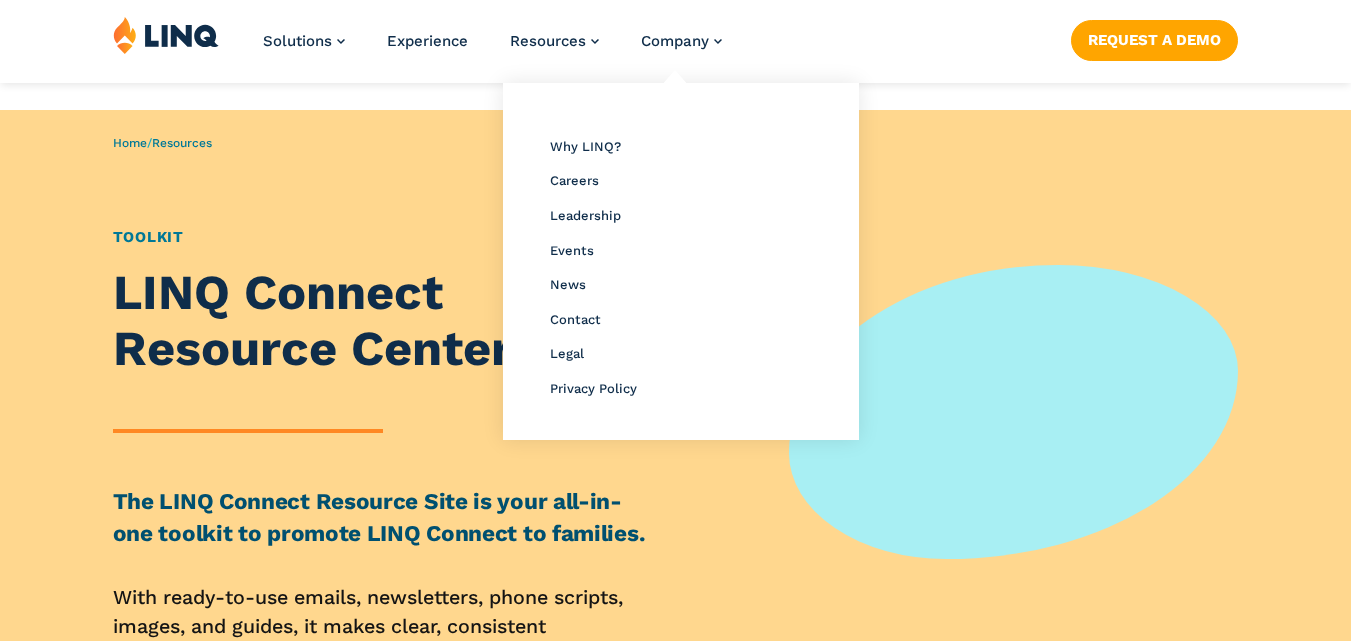 scroll, scrollTop: 793, scrollLeft: 0, axis: vertical 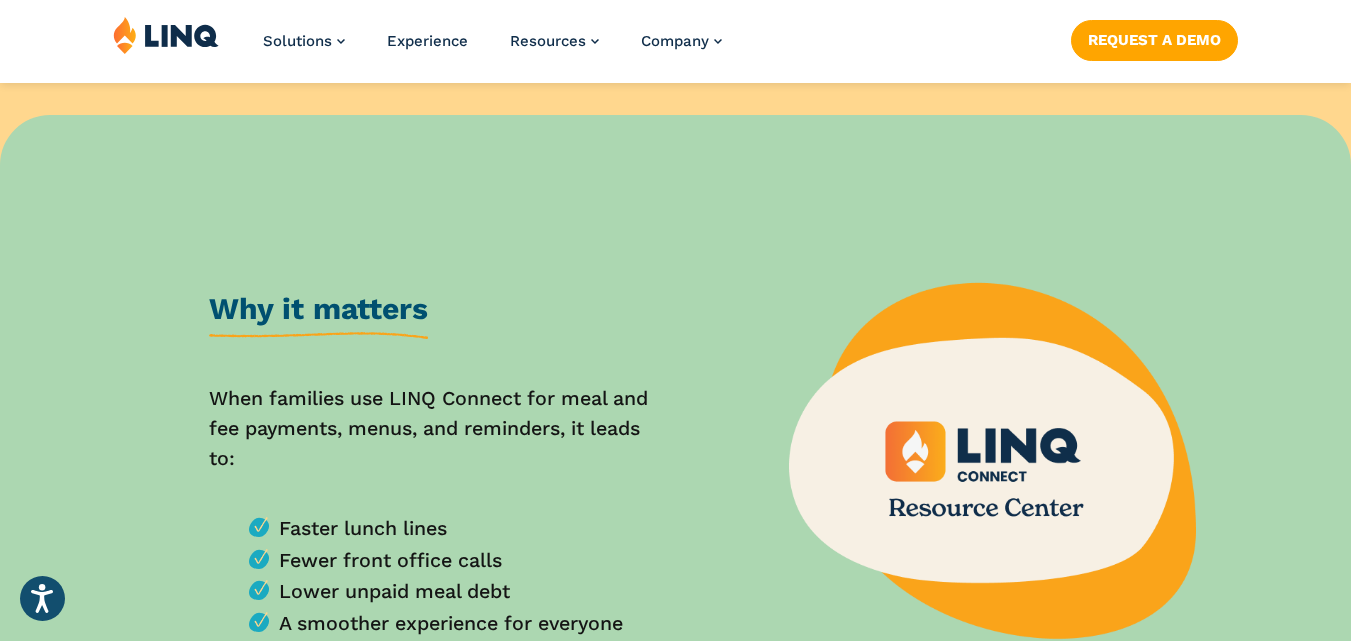click on "Solutions
Nutrition Overview
NEW  School Nutrition Suite
School Nutrition
State Nutrition
State S-EBT Programs
Payments Overview
Education Resource Planning (ERP) Overview
Finance & Accounting
HR & Payroll
Purchasing
Warehouse Management (WHS)
Reporting & Compliance
Forms & Workflows Overview
Solutions for... Superintendents
Technology Directors
Finance & Business Operations Leaders
Human Resources Leaders
Nutrition Leaders
State Education Agencies
Experience
Resources Resource Library
Blog
Guide
Report
Video
Infographic
Case Study
Worksheet
Webinar
Toolkit
Other
Company Overview
Why LINQ?
Careers
Leadership
Events
News
Contact
Legal
Privacy Policy
Privacy Policy
Legal
Pay an Invoice" at bounding box center [675, 49] 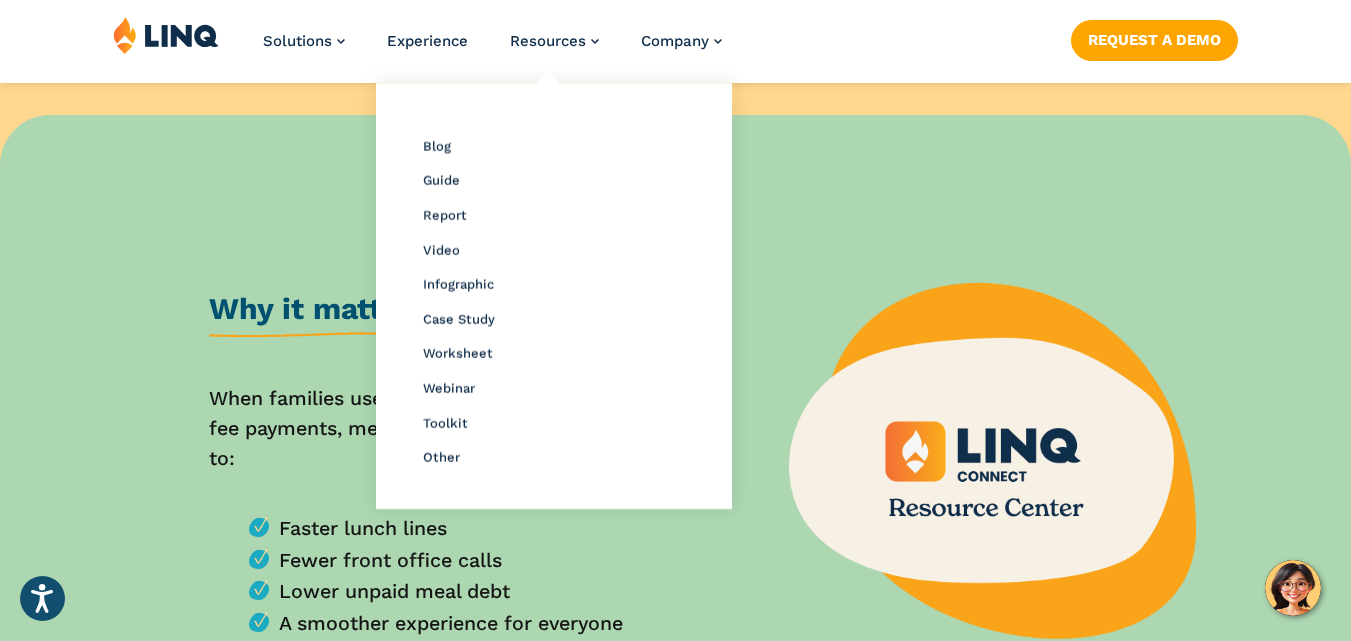 click on "Resource Library
Blog
Guide
Report
Video
Infographic
Case Study
Worksheet
Webinar
Toolkit
Other" at bounding box center [554, 296] 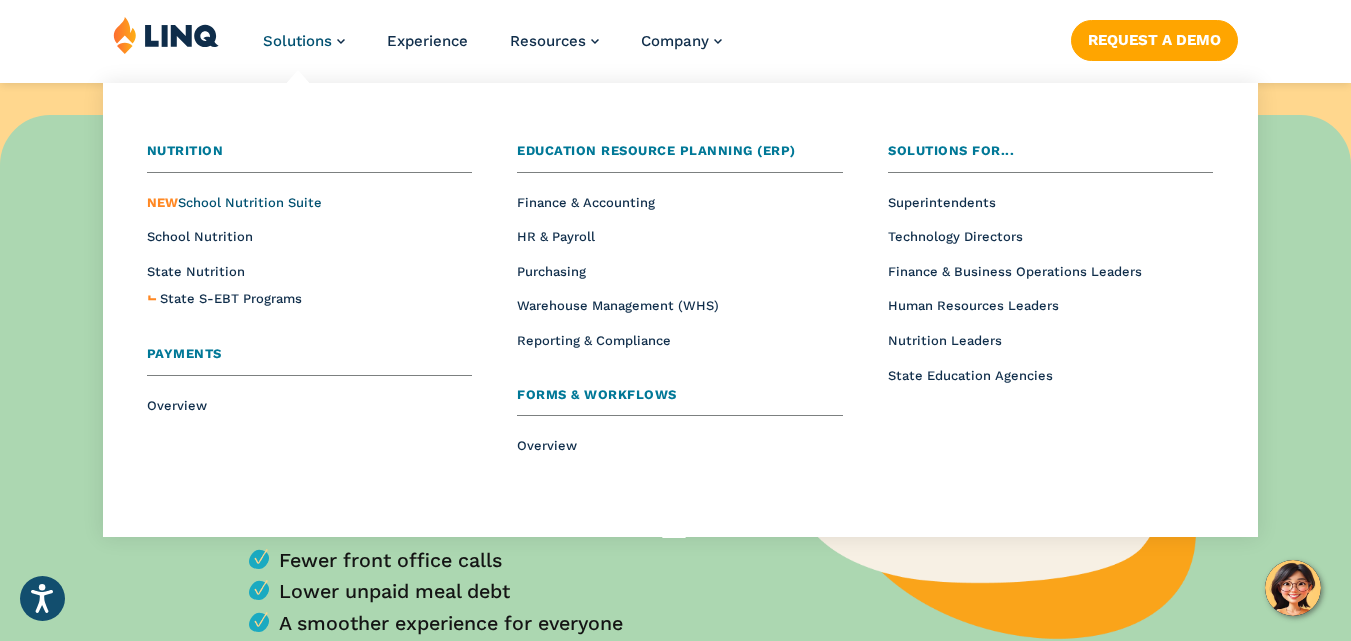 click on "NEW  School Nutrition Suite" at bounding box center [234, 202] 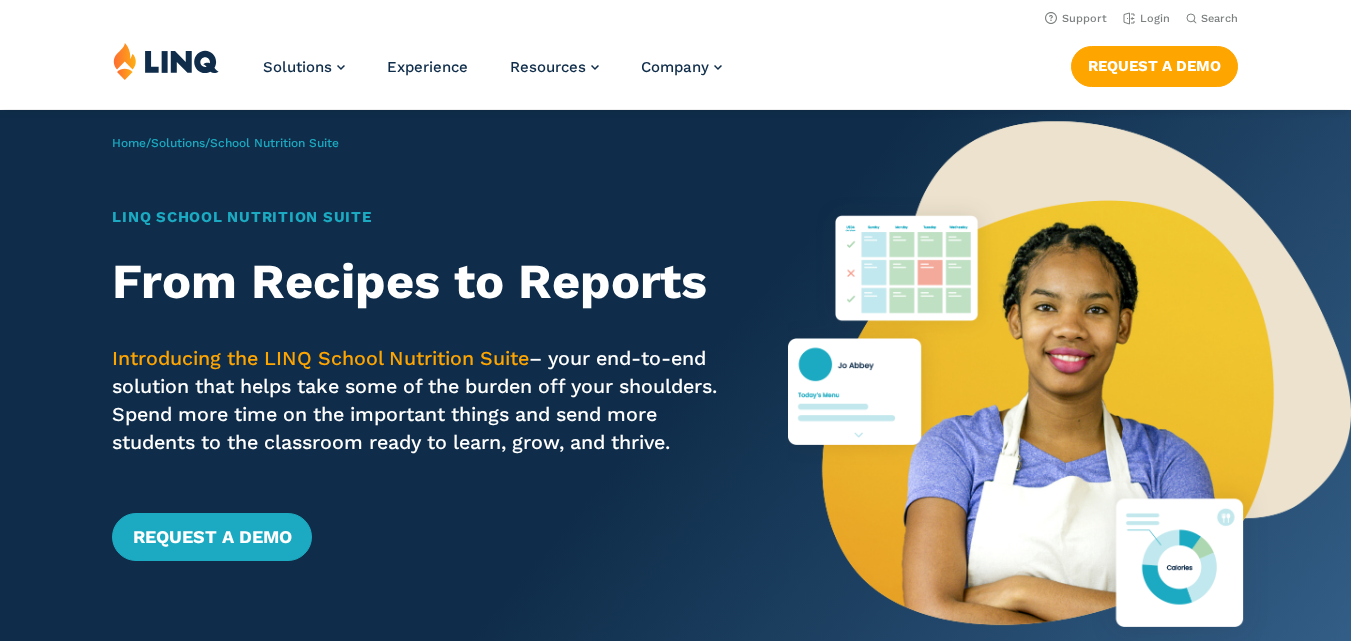 scroll, scrollTop: 0, scrollLeft: 0, axis: both 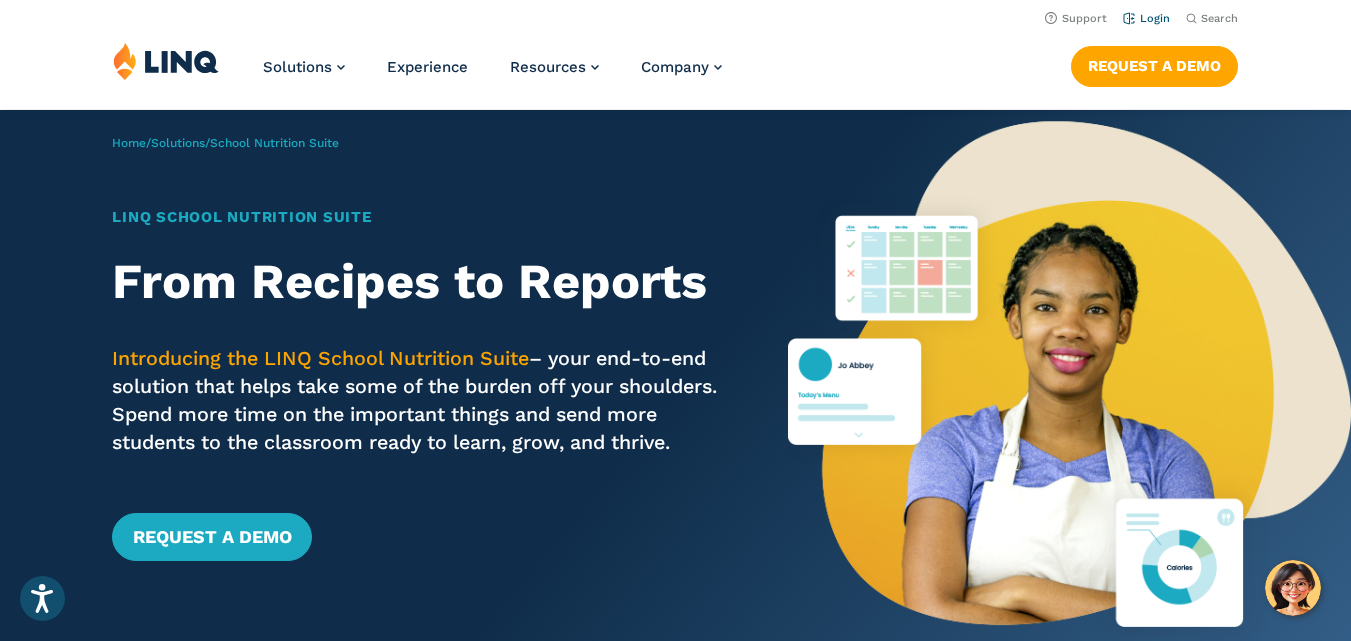 click on "Login" at bounding box center (1146, 18) 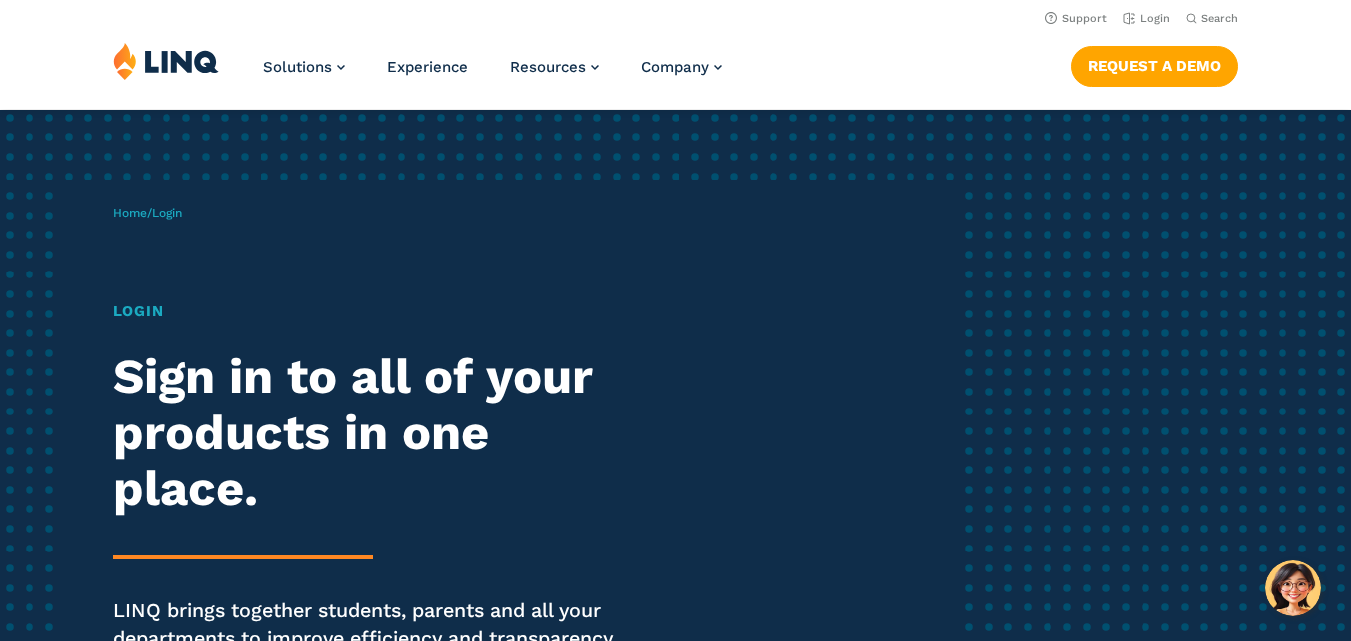scroll, scrollTop: 0, scrollLeft: 0, axis: both 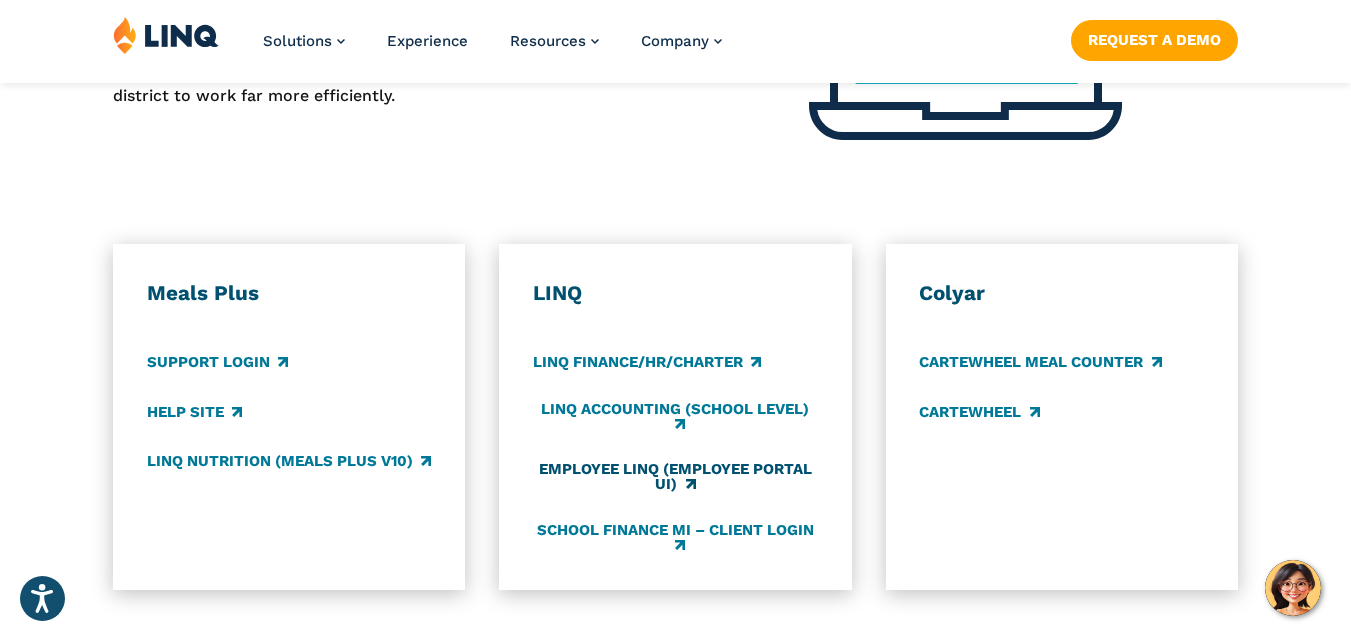 click on "Employee LINQ (Employee Portal UI)" at bounding box center [675, 477] 